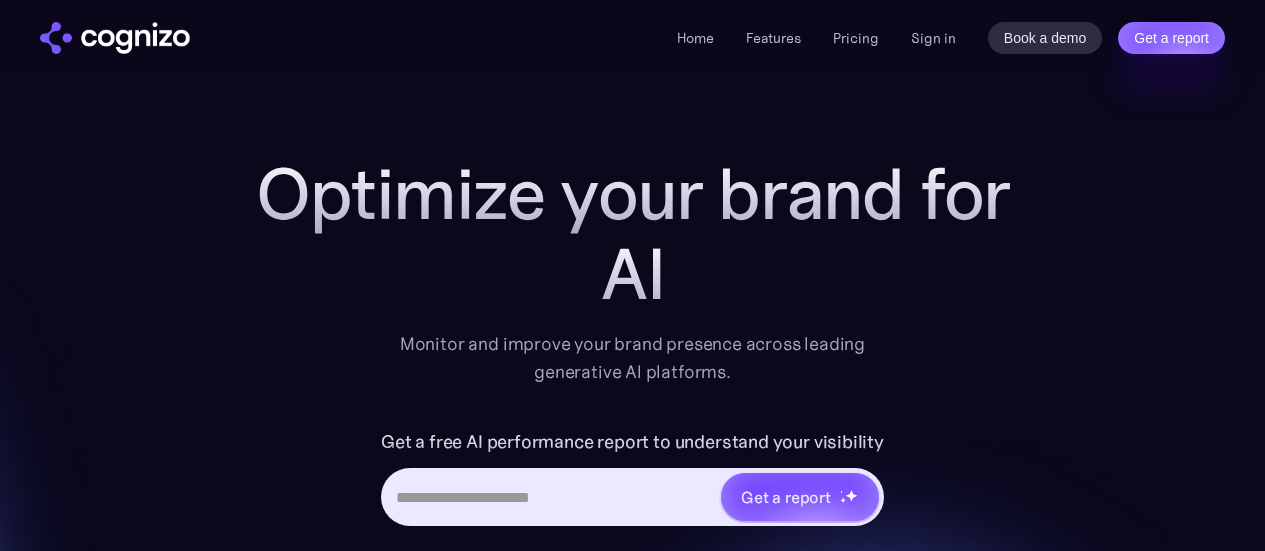 scroll, scrollTop: 0, scrollLeft: 0, axis: both 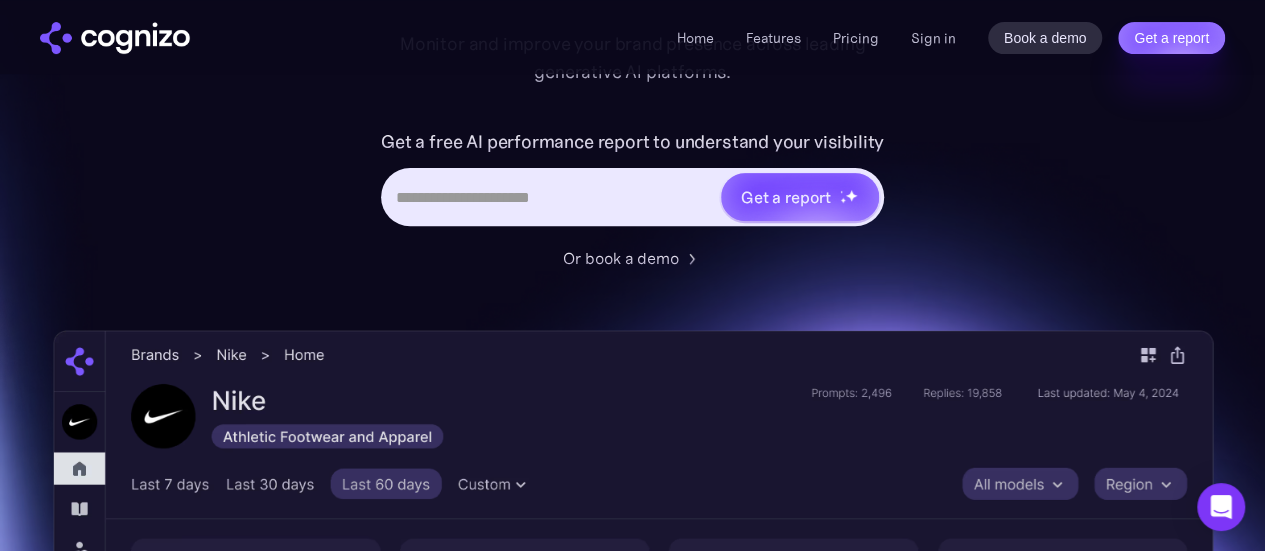 click at bounding box center [551, 197] 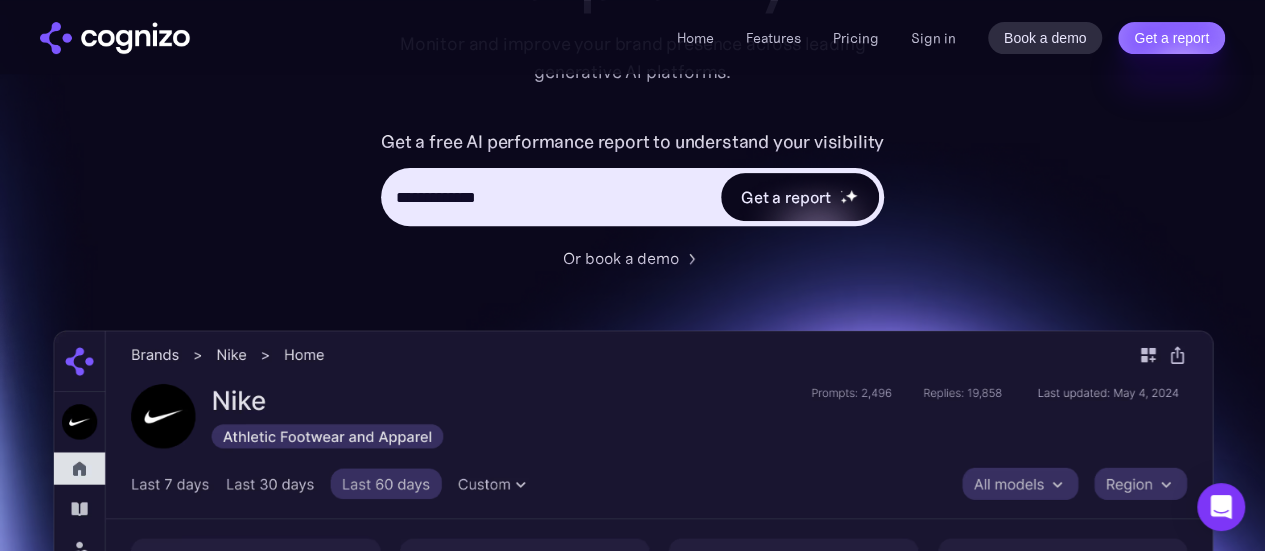 type on "**********" 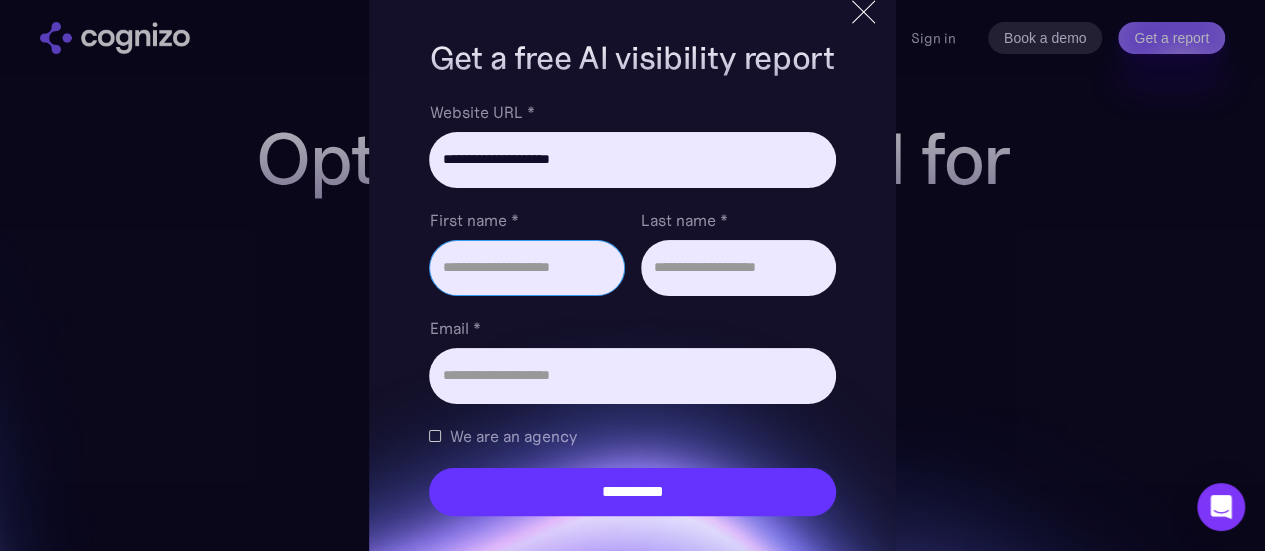 scroll, scrollTop: 0, scrollLeft: 0, axis: both 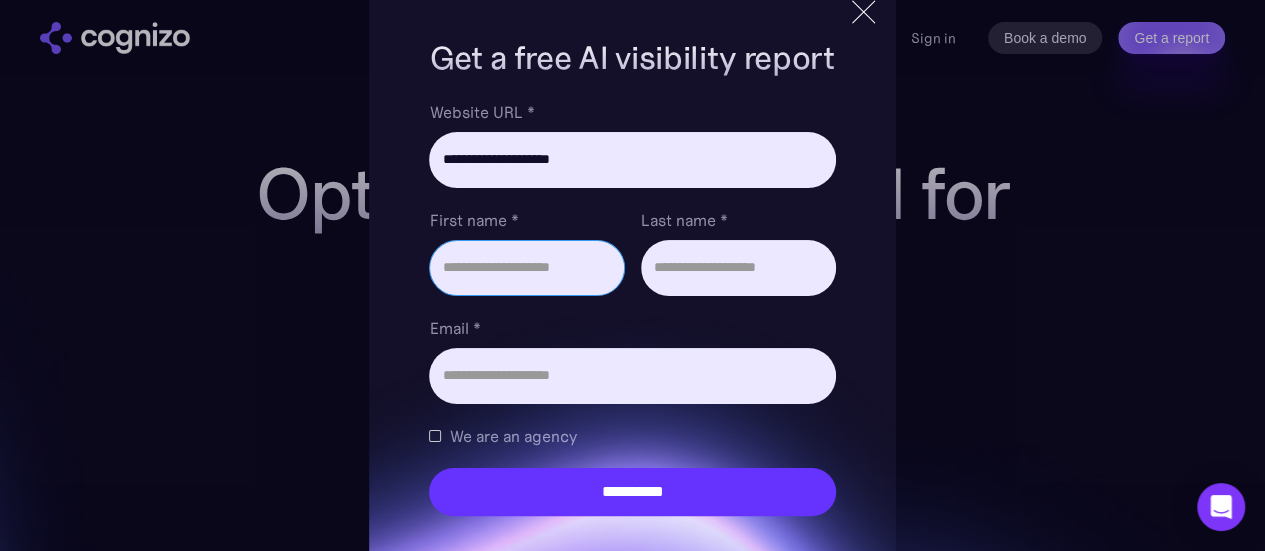 click on "First name *" at bounding box center (526, 268) 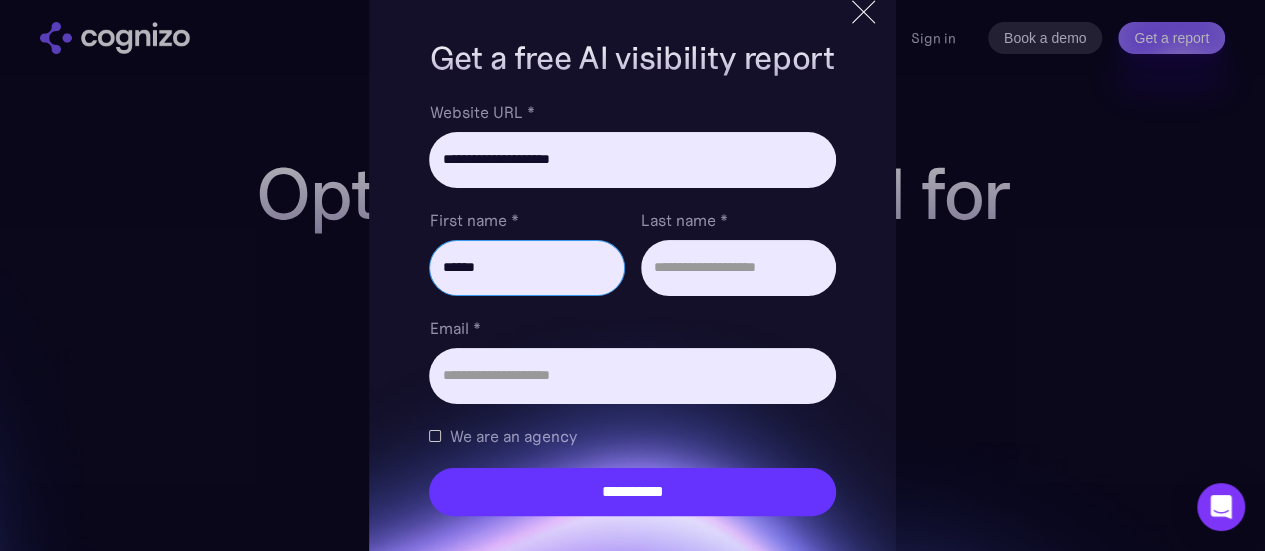 type on "******" 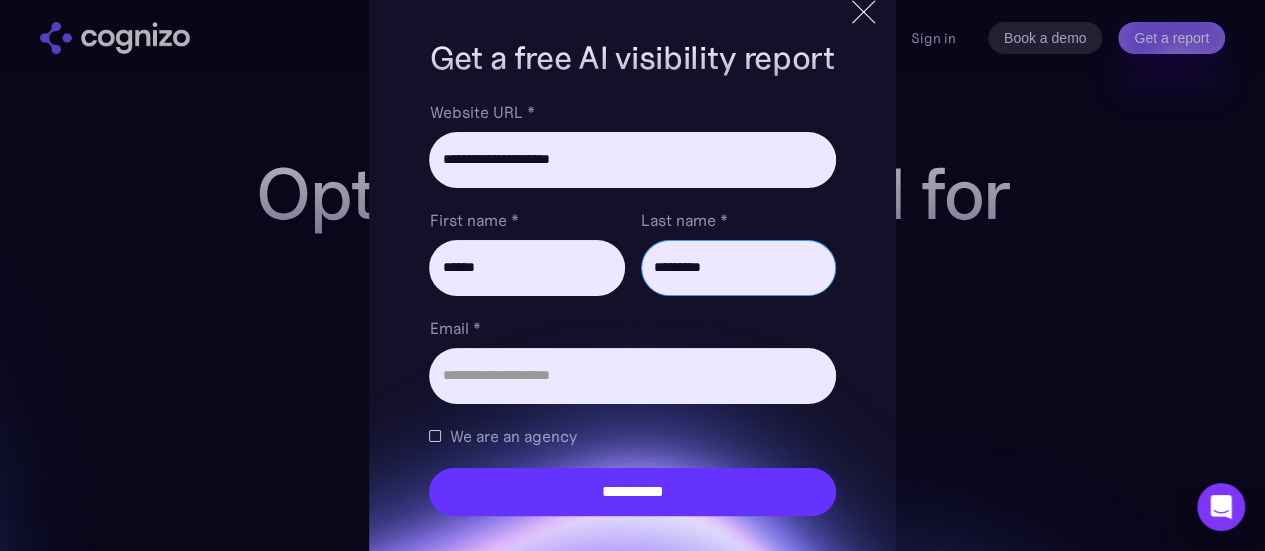 type on "*********" 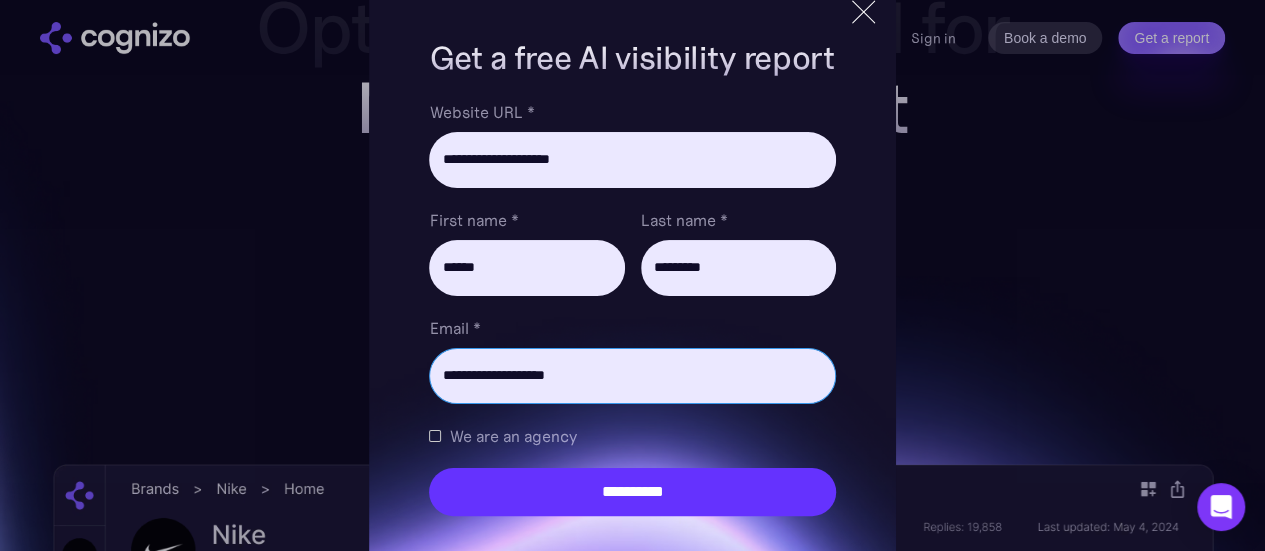 scroll, scrollTop: 300, scrollLeft: 0, axis: vertical 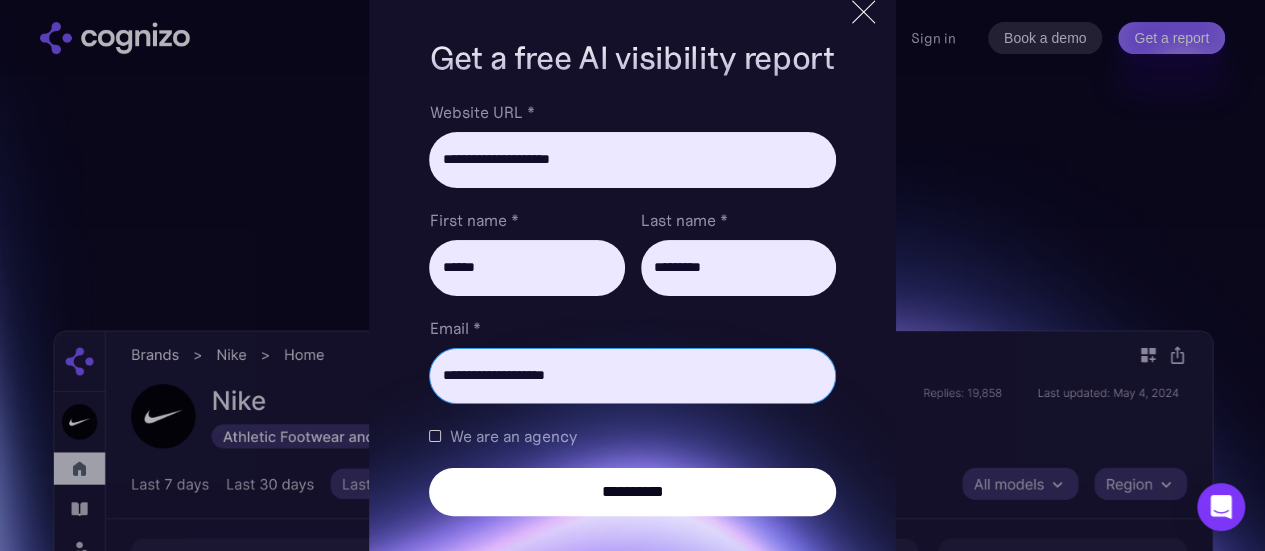 type on "**********" 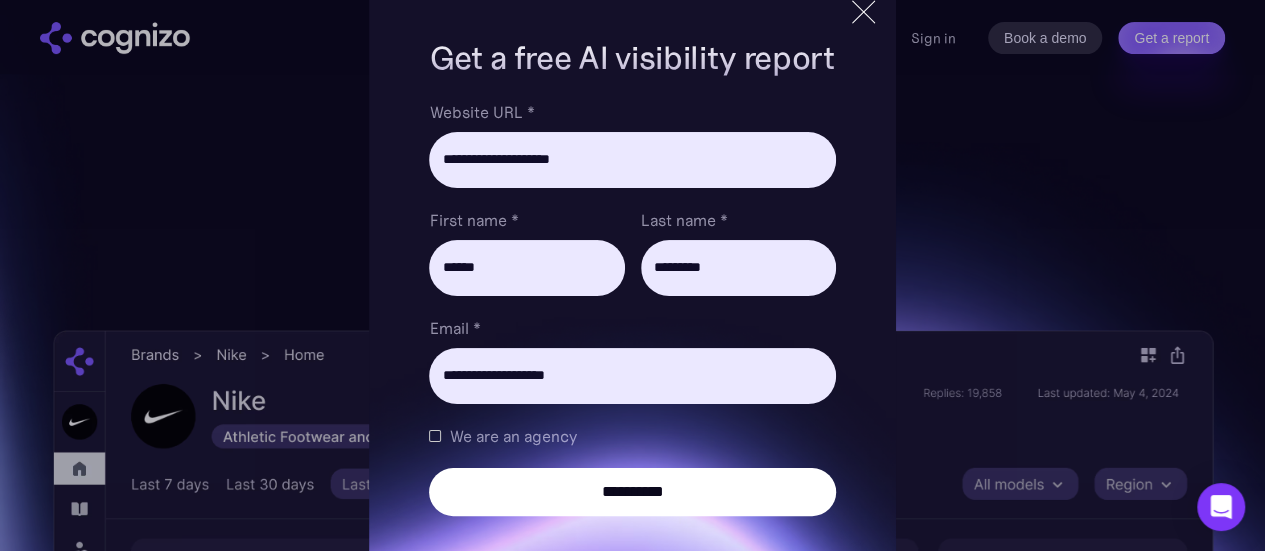 click on "**********" at bounding box center [632, 492] 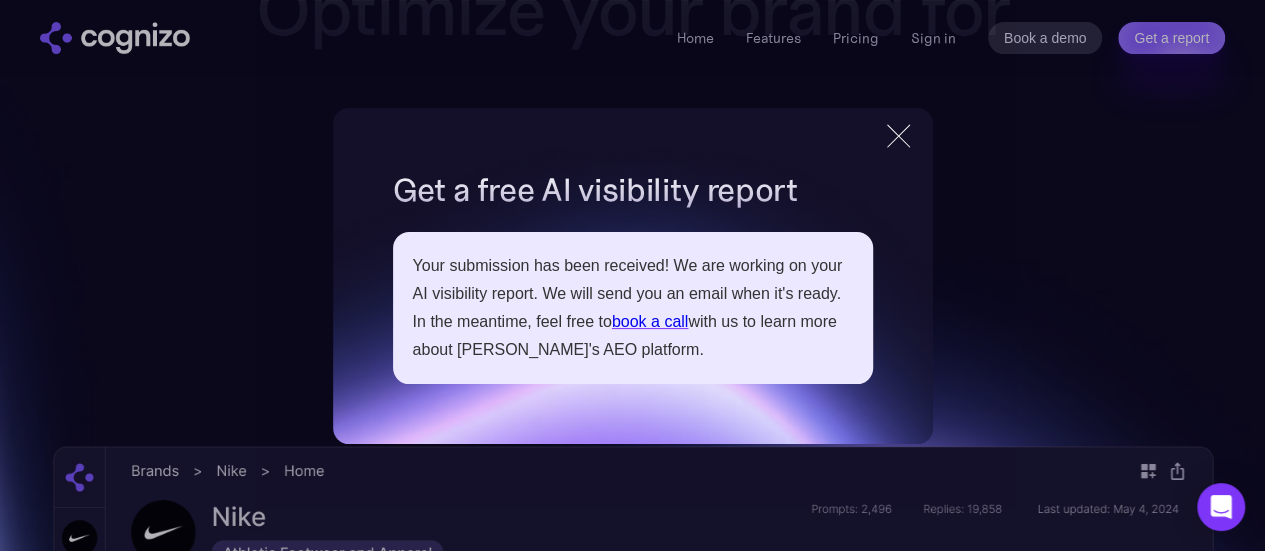 scroll, scrollTop: 0, scrollLeft: 0, axis: both 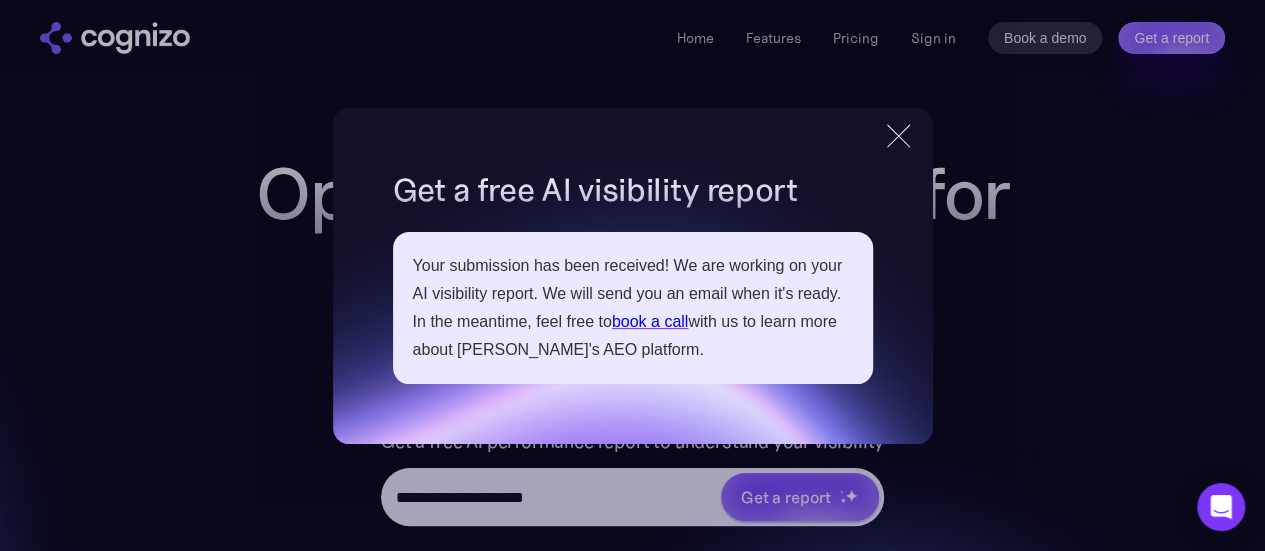 click on "book a call" at bounding box center [650, 321] 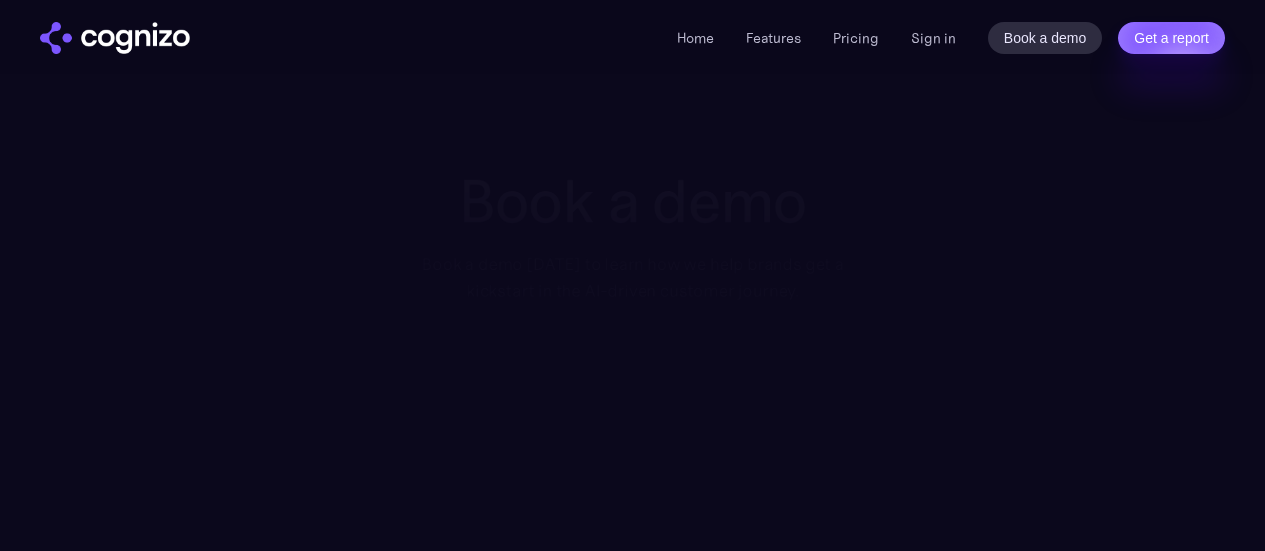 scroll, scrollTop: 0, scrollLeft: 0, axis: both 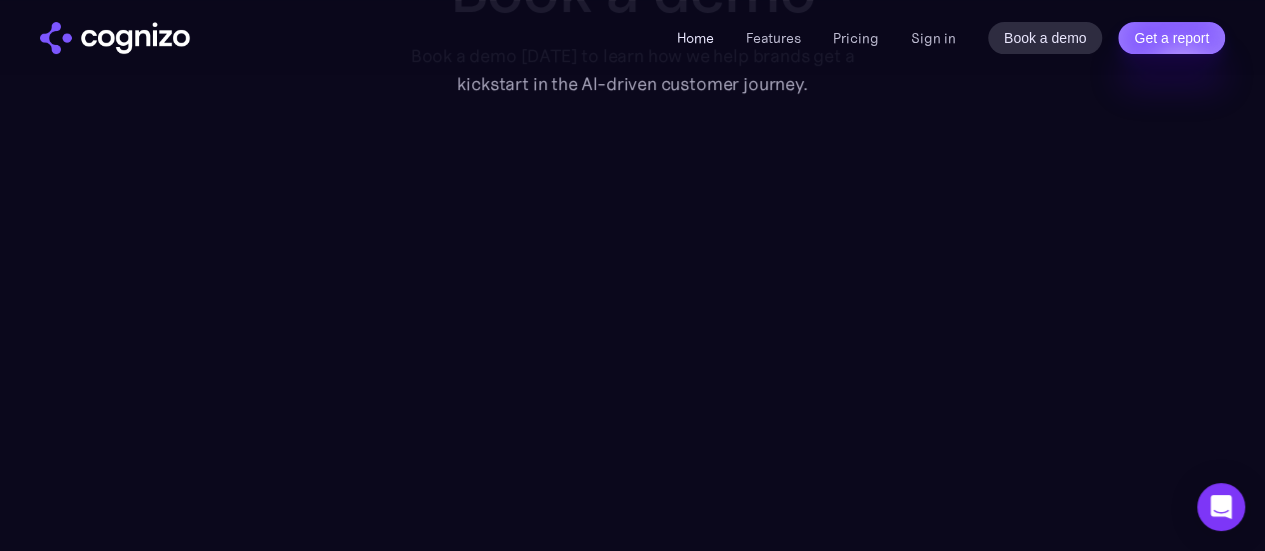 click on "Home" at bounding box center [695, 38] 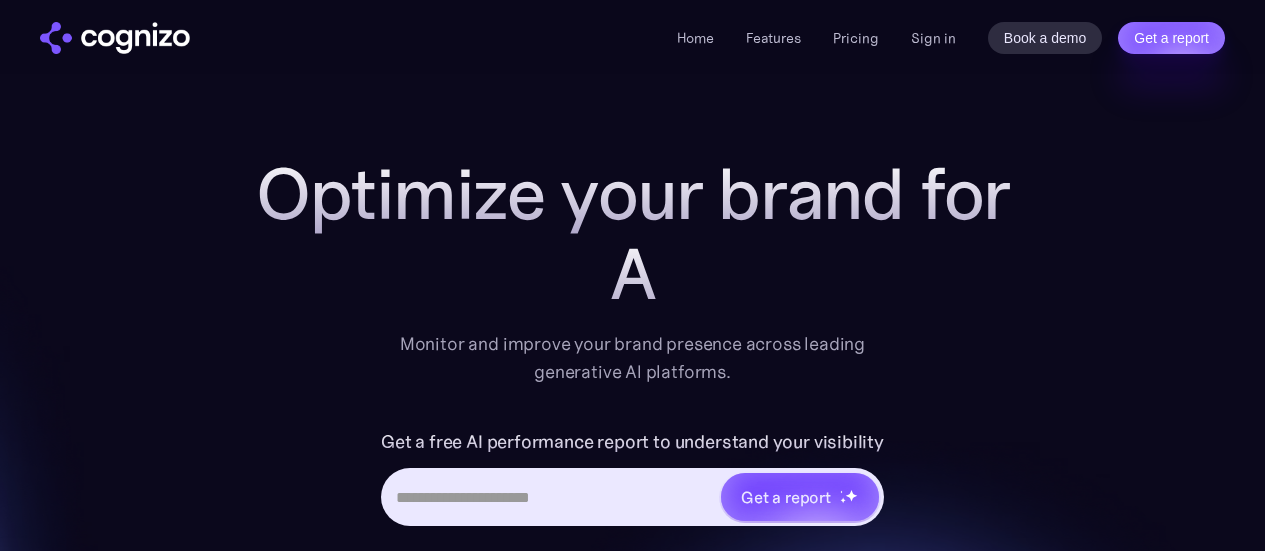 scroll, scrollTop: 0, scrollLeft: 0, axis: both 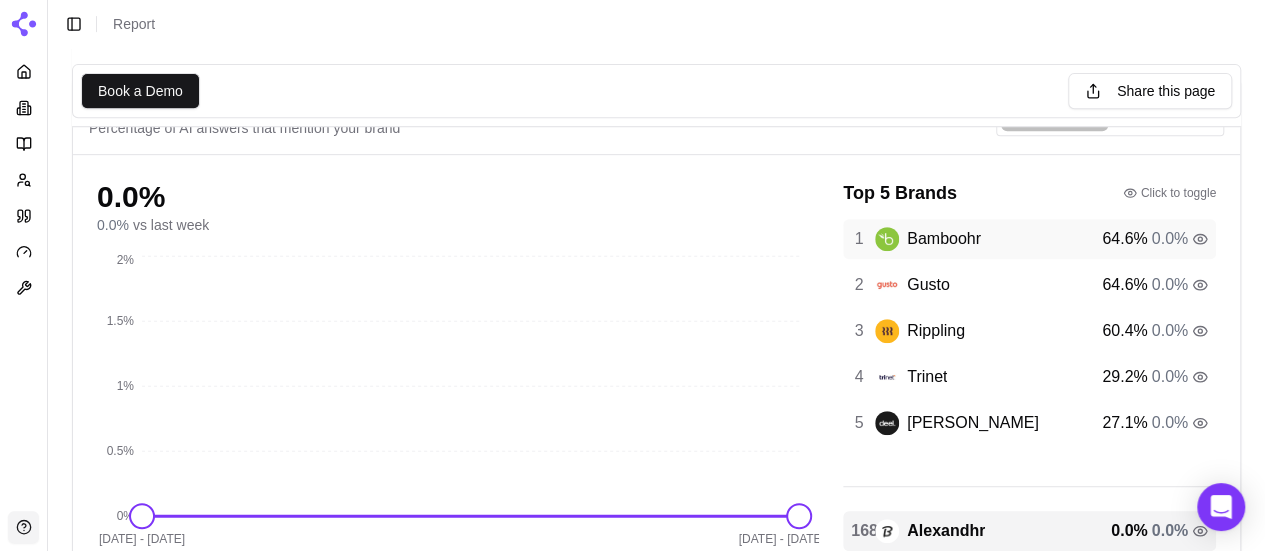 click 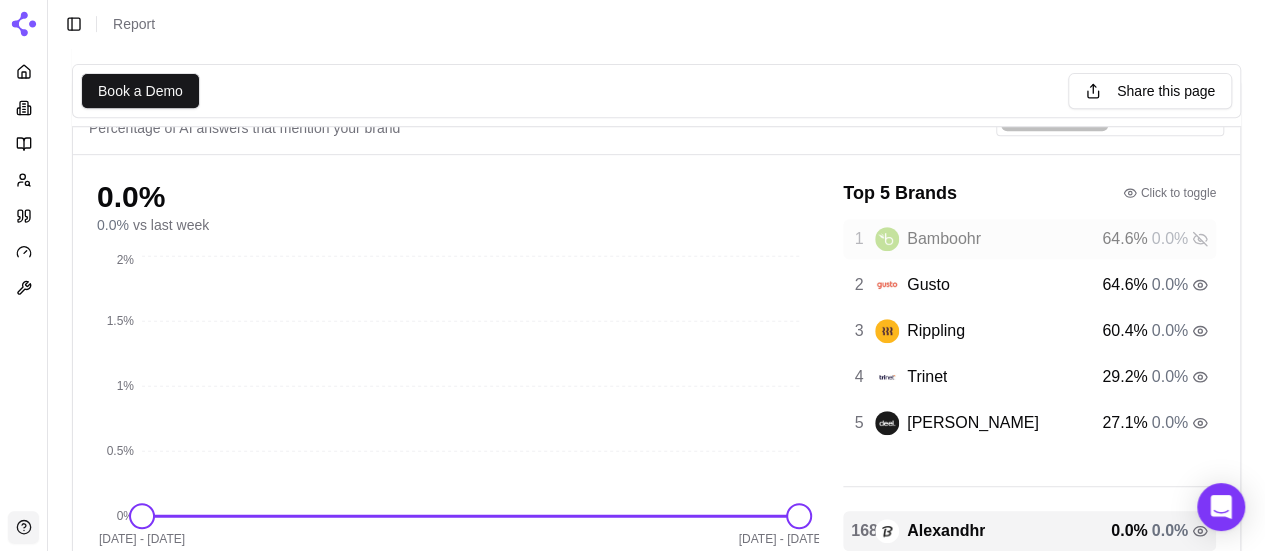 click 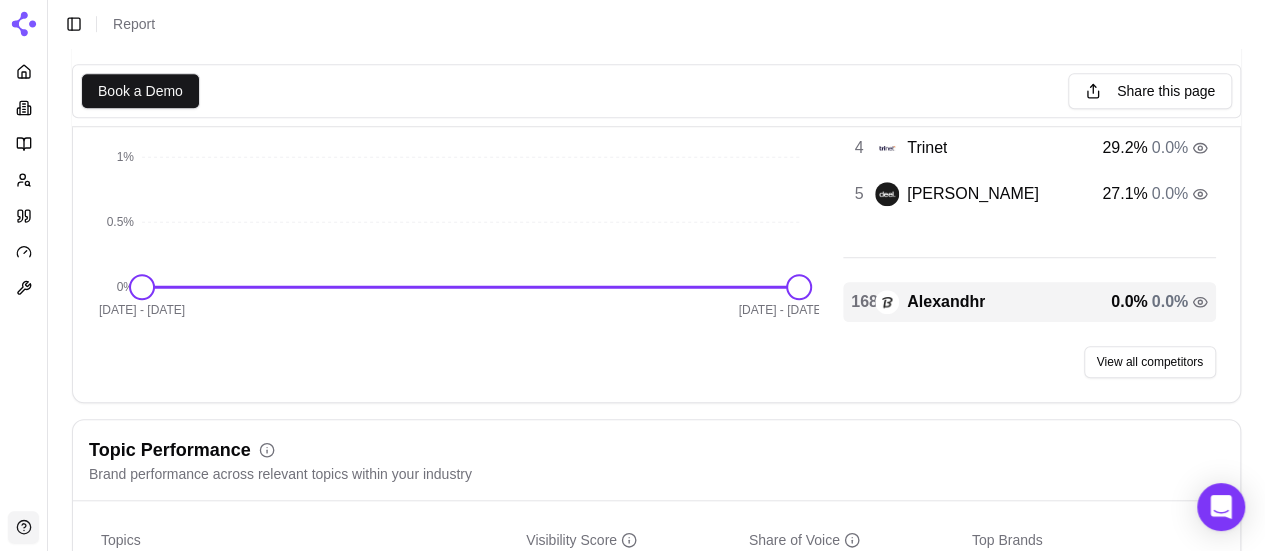 scroll, scrollTop: 700, scrollLeft: 0, axis: vertical 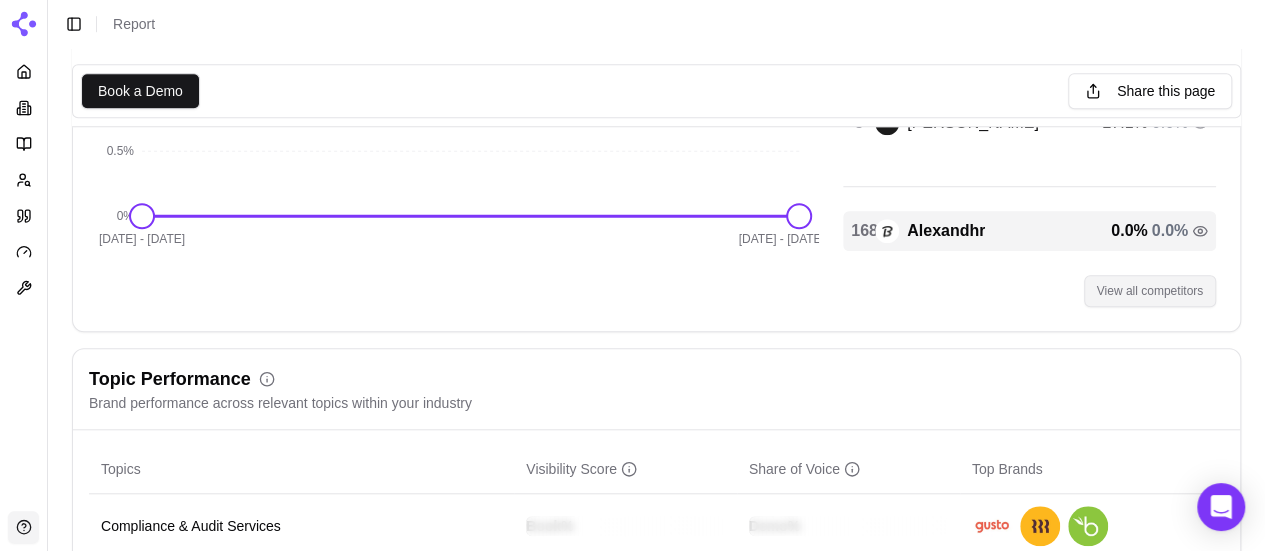 click on "View all competitors" at bounding box center [1150, 291] 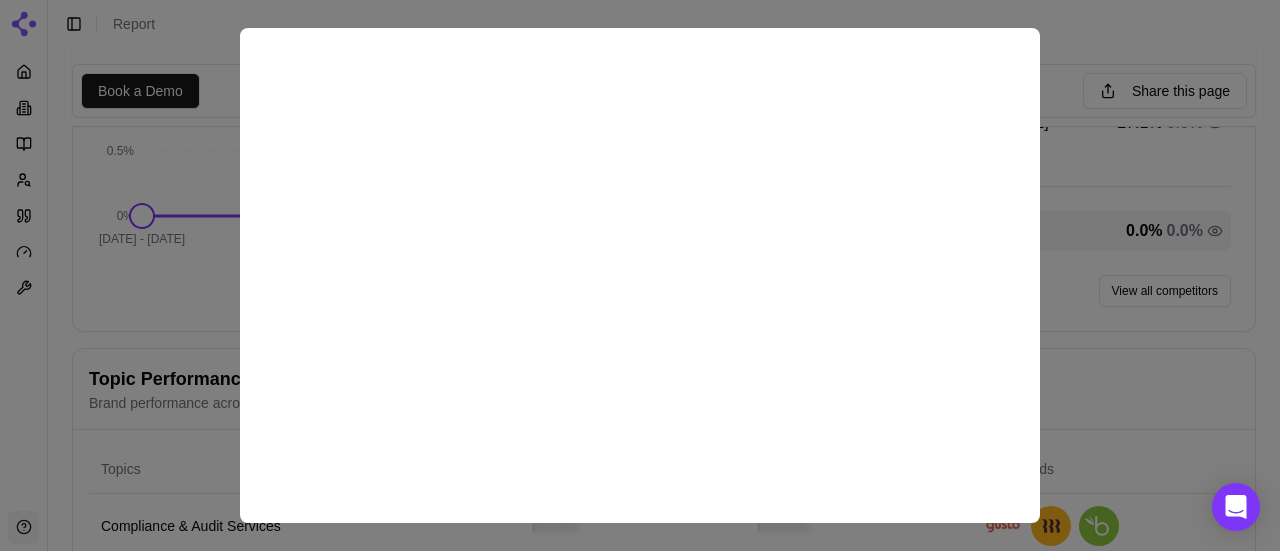 click at bounding box center [640, 275] 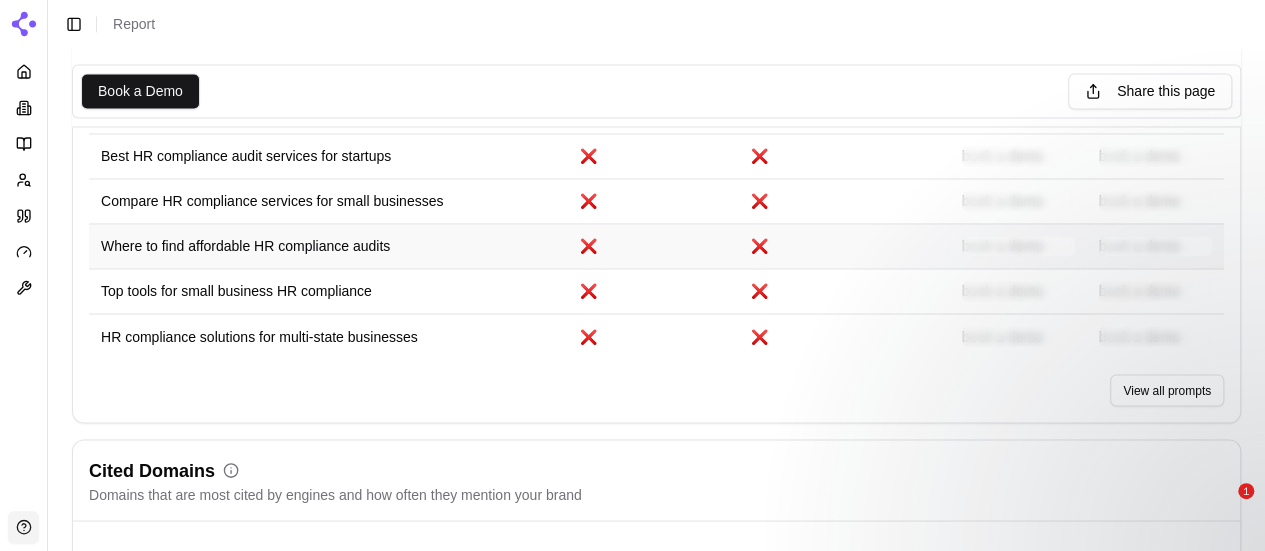 scroll, scrollTop: 1500, scrollLeft: 0, axis: vertical 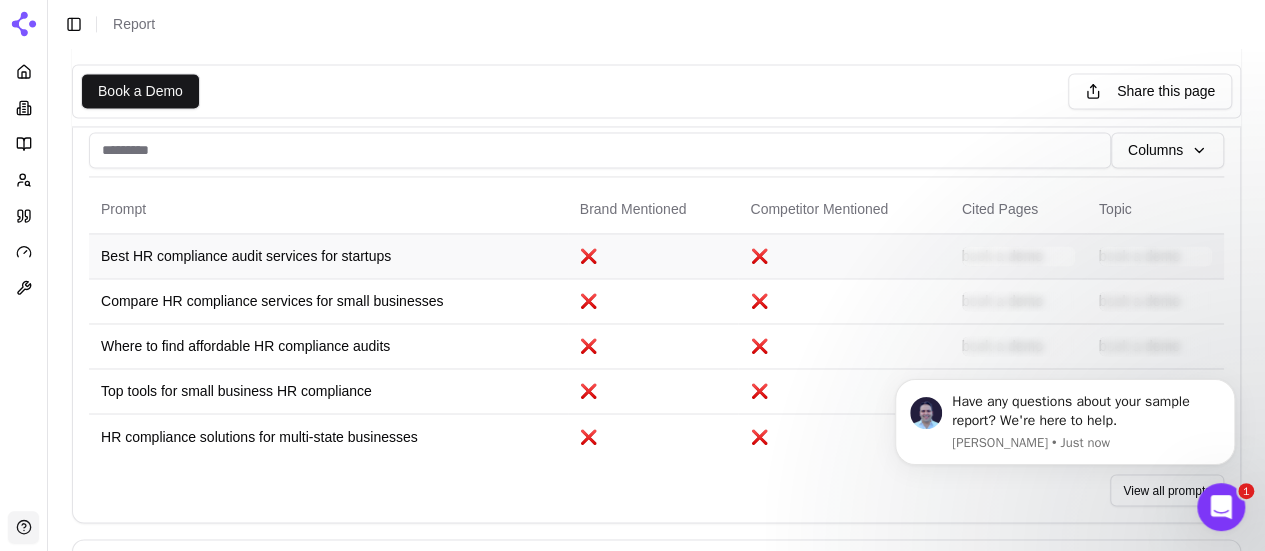 click on "Best HR compliance audit services for startups" at bounding box center [328, 255] 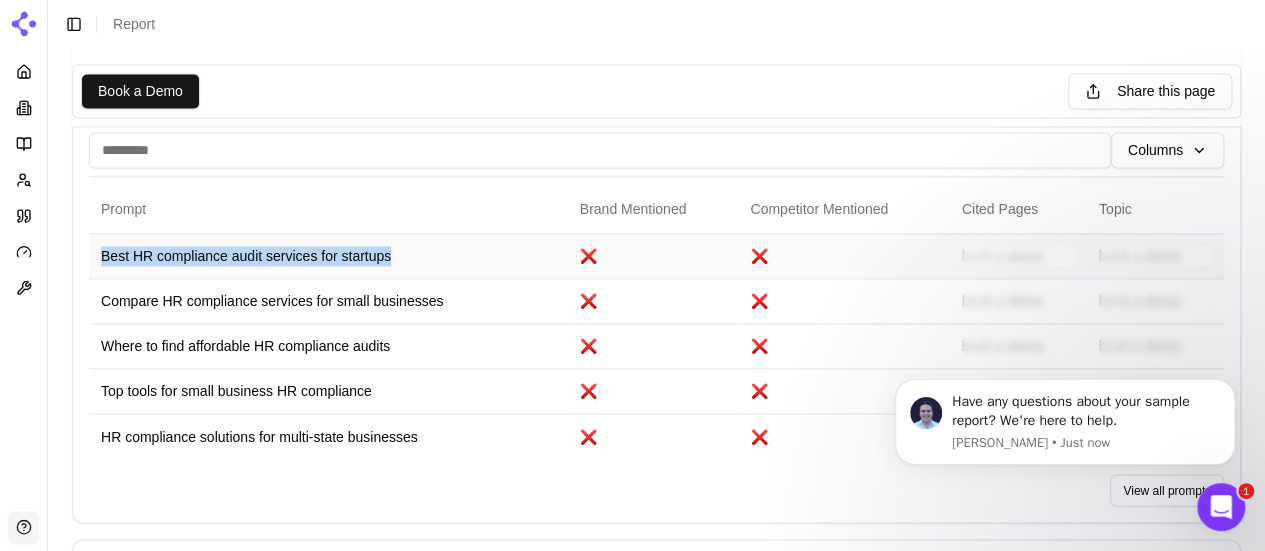 drag, startPoint x: 402, startPoint y: 249, endPoint x: 98, endPoint y: 261, distance: 304.23676 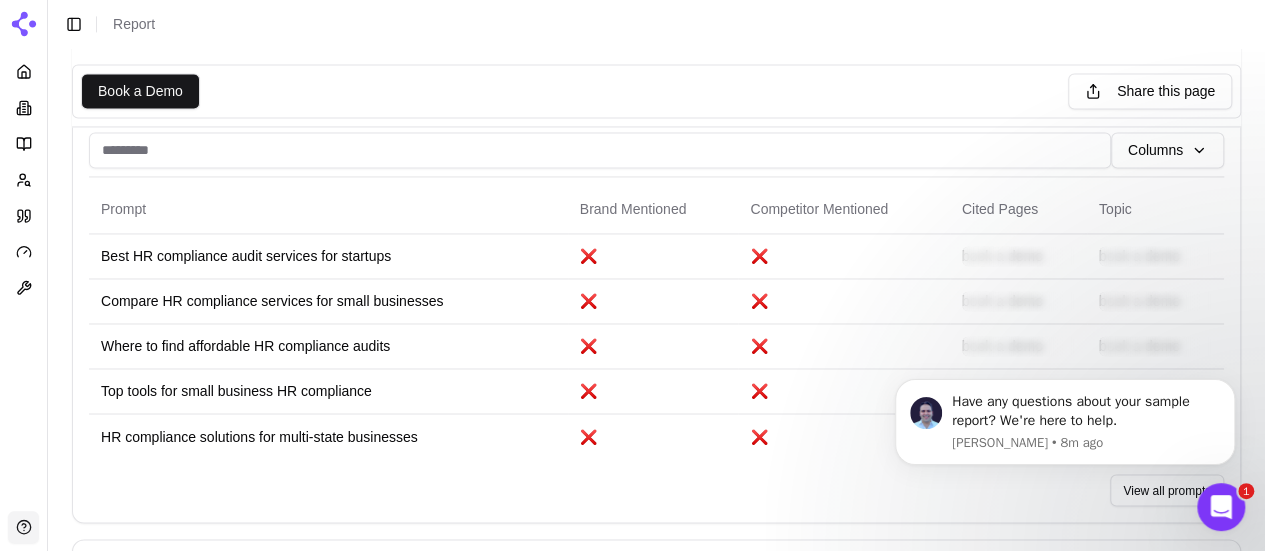 click on "Toggle Sidebar Report" at bounding box center (656, 24) 